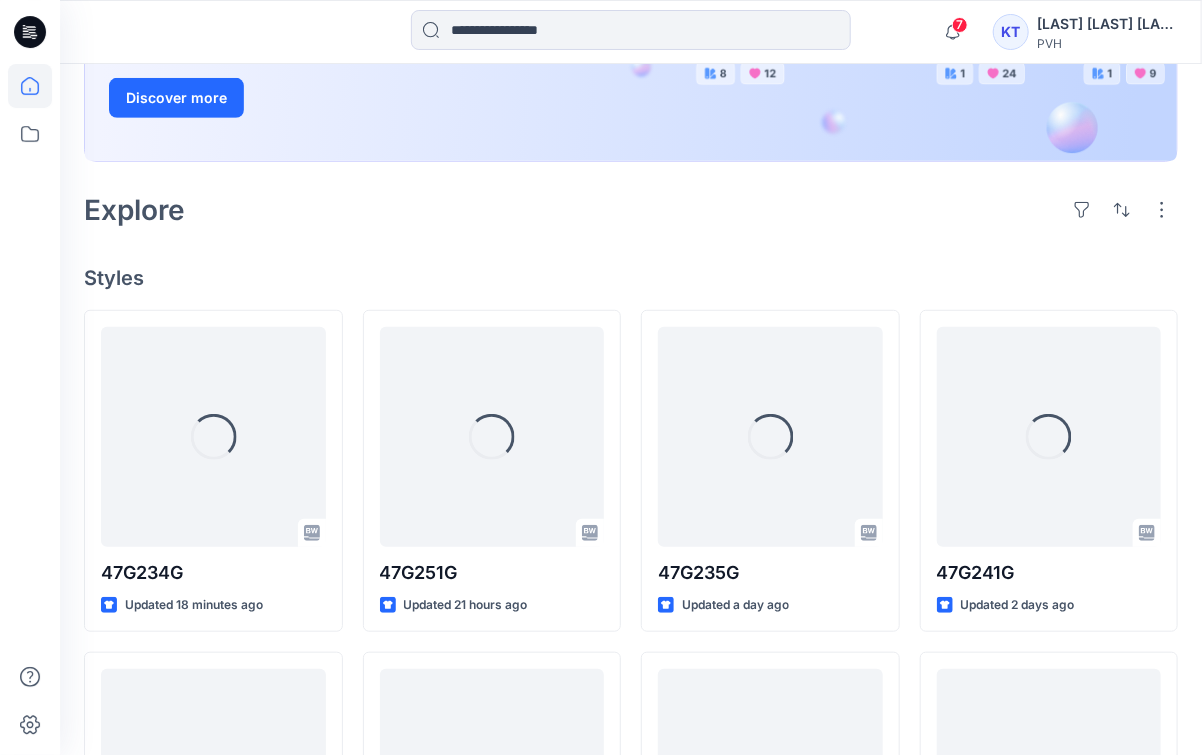 scroll, scrollTop: 400, scrollLeft: 0, axis: vertical 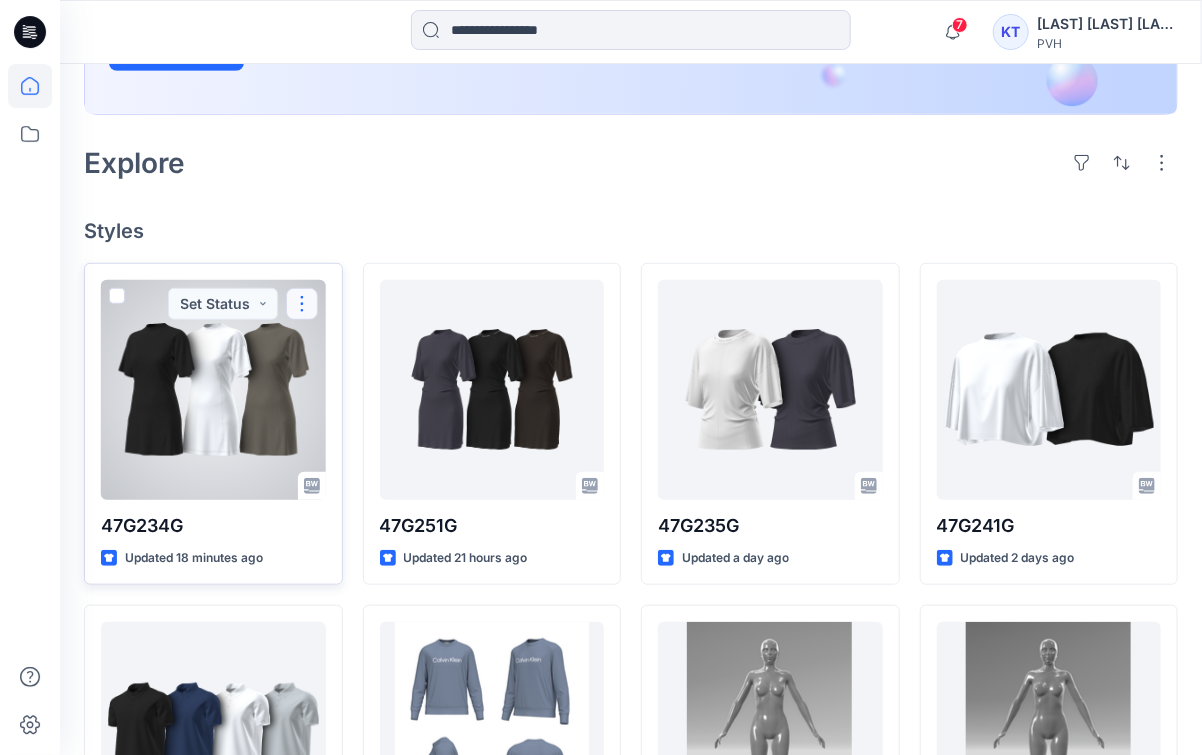 click at bounding box center (302, 304) 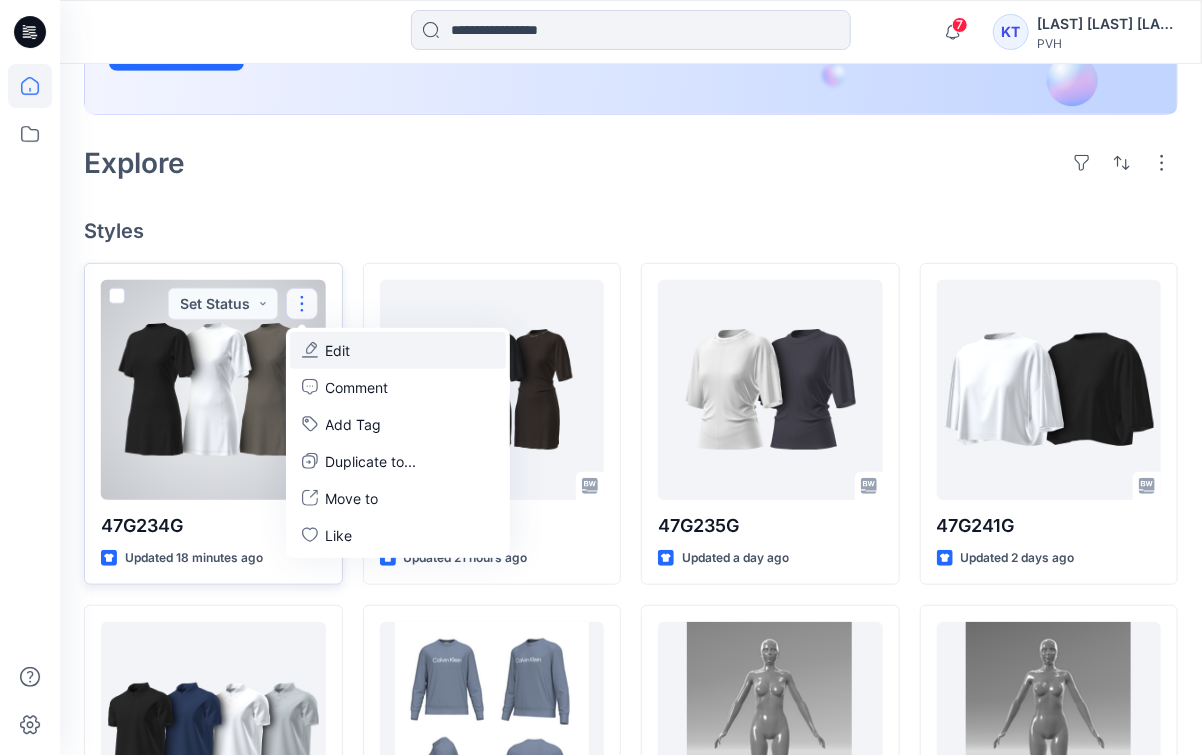 click on "Edit" at bounding box center (398, 350) 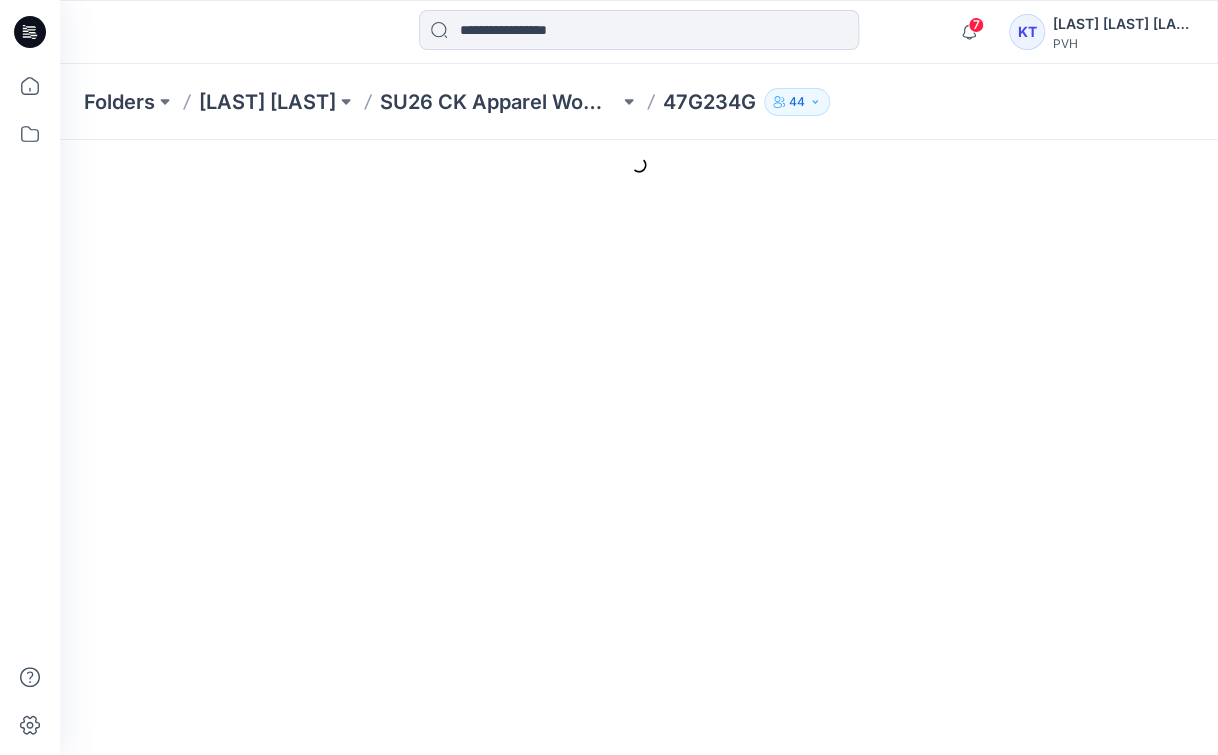 scroll, scrollTop: 0, scrollLeft: 0, axis: both 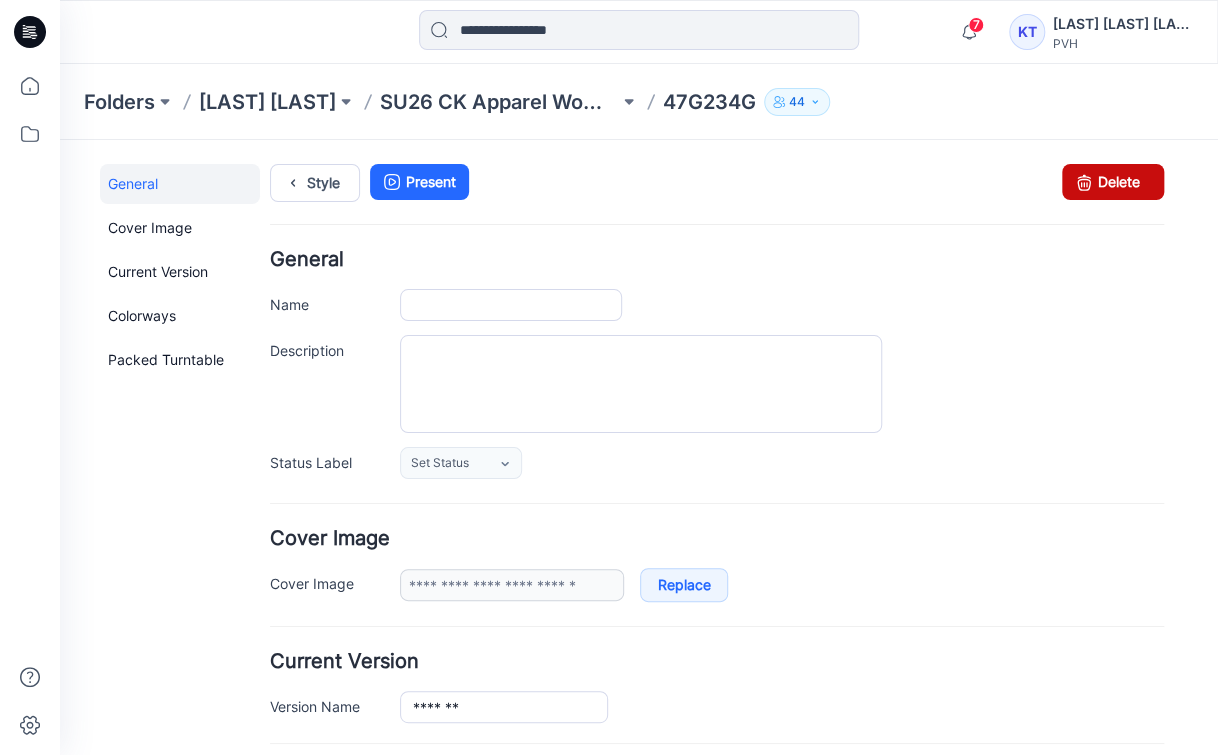 click at bounding box center (1084, 182) 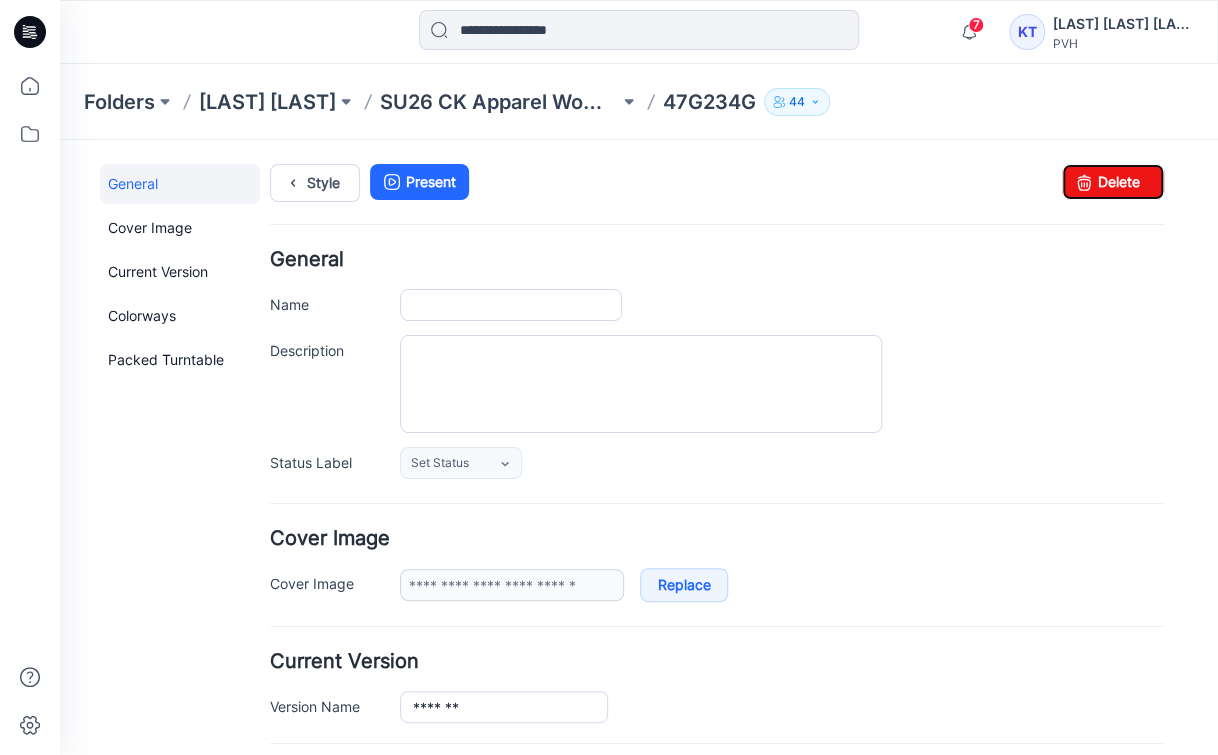 type on "*******" 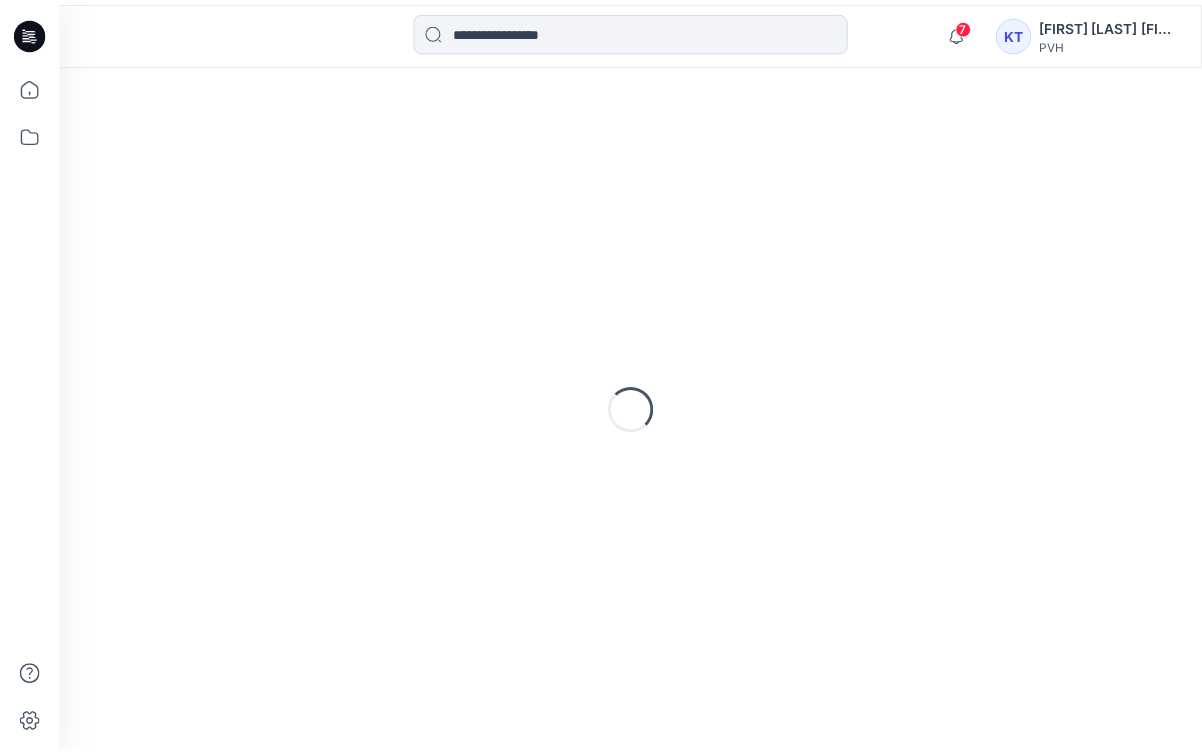 scroll, scrollTop: 0, scrollLeft: 0, axis: both 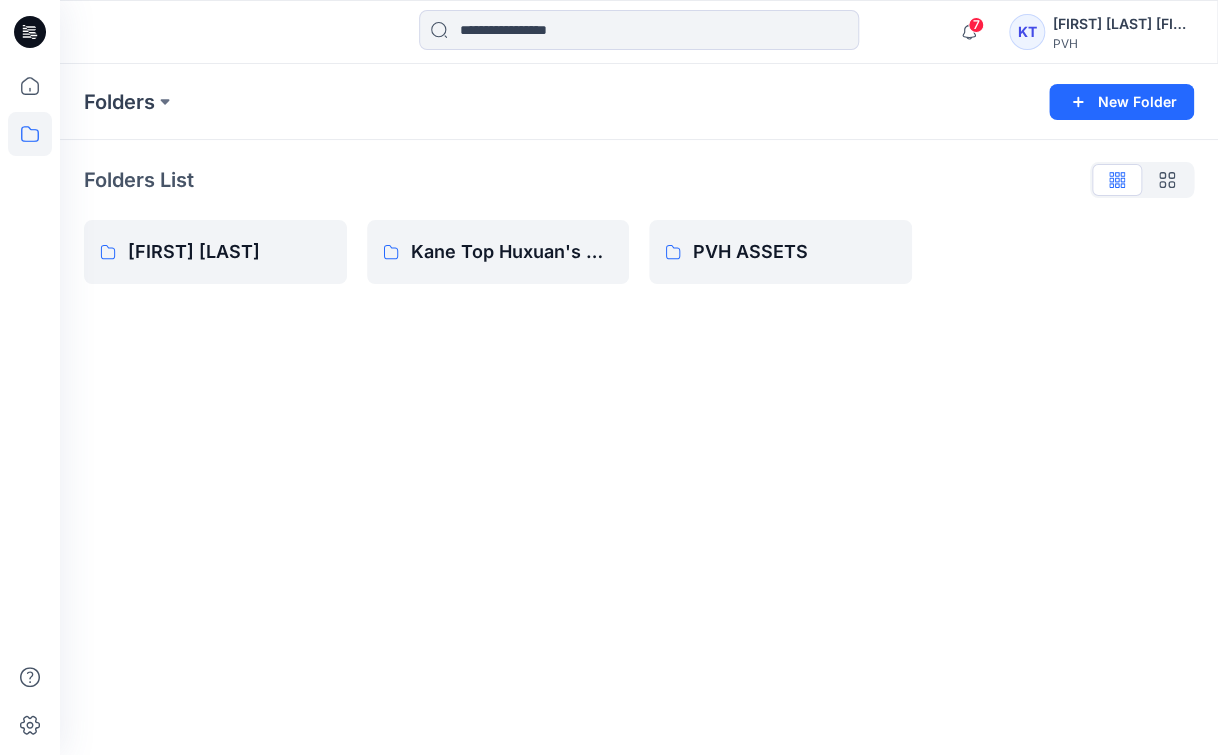 click 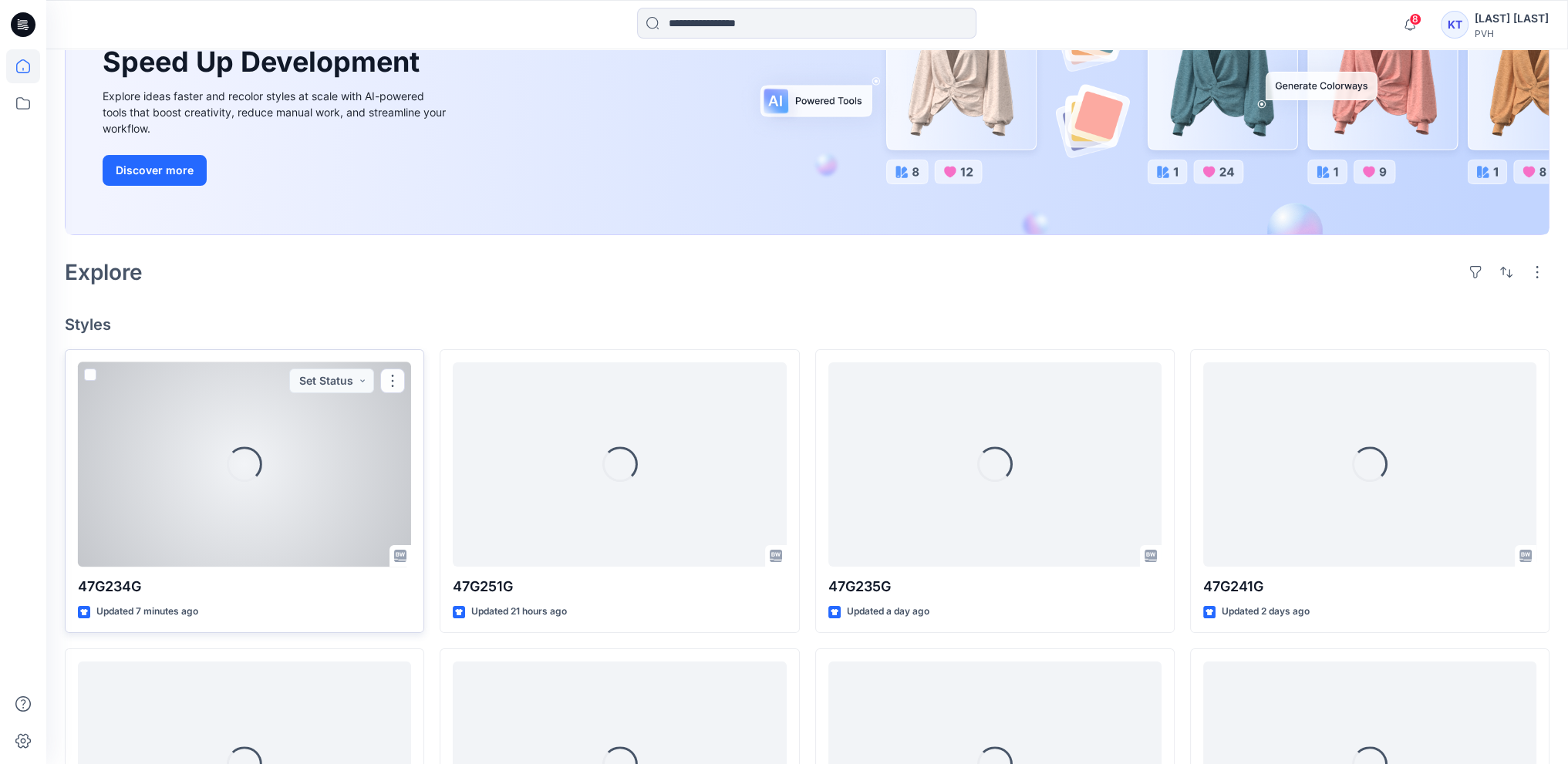 scroll, scrollTop: 231, scrollLeft: 0, axis: vertical 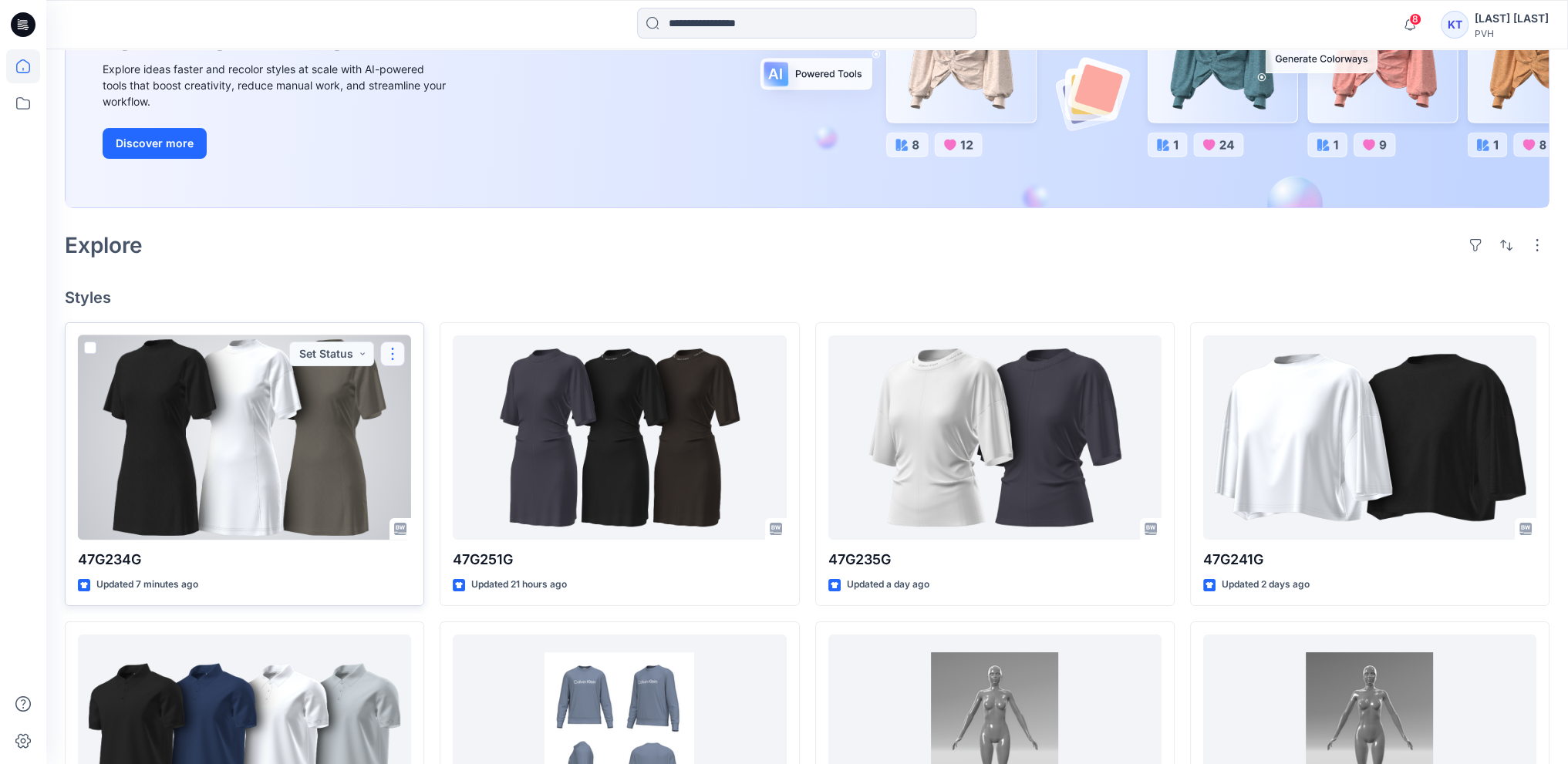 click at bounding box center [393, 354] 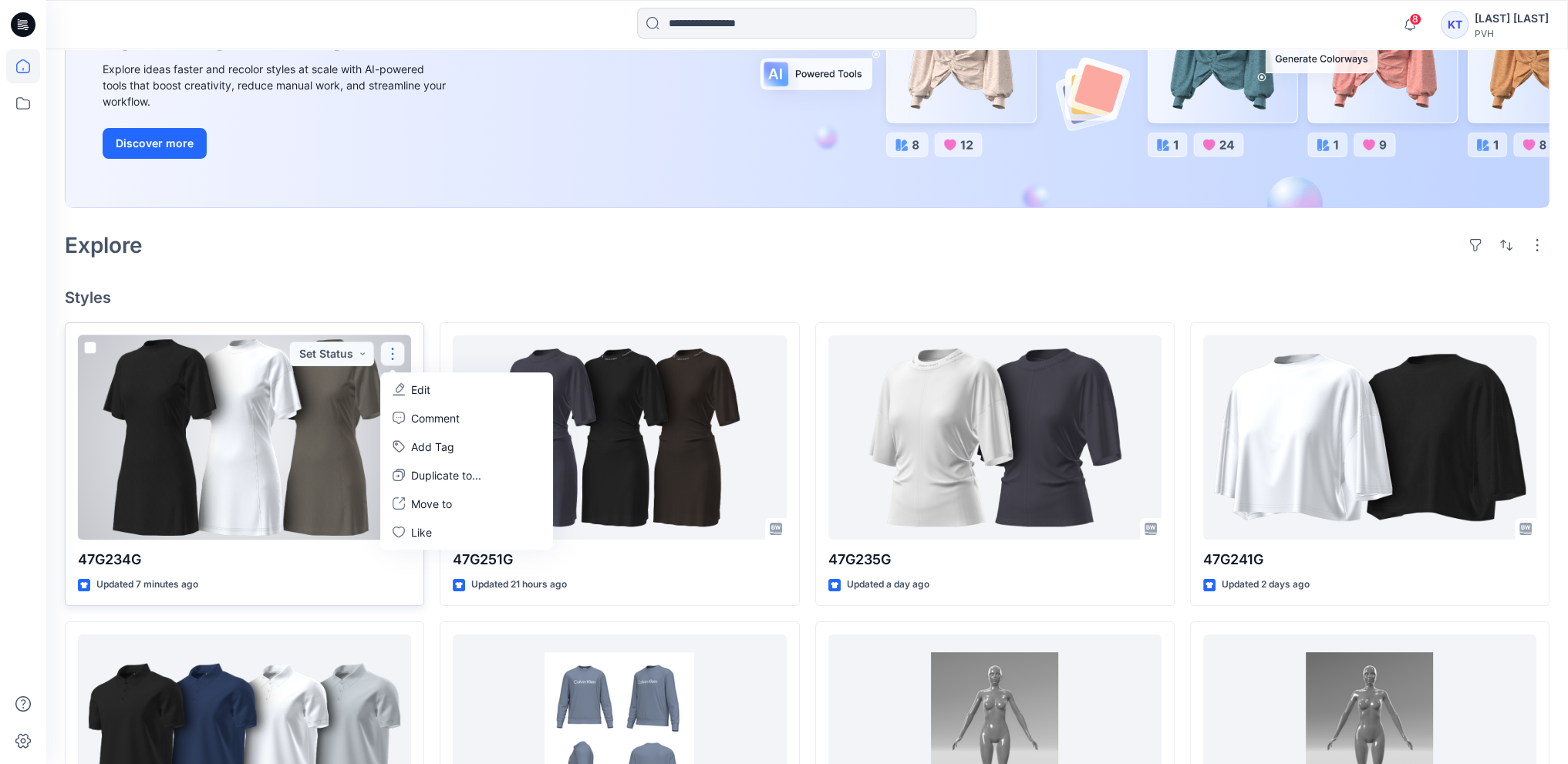 click on "Edit" at bounding box center [420, 389] 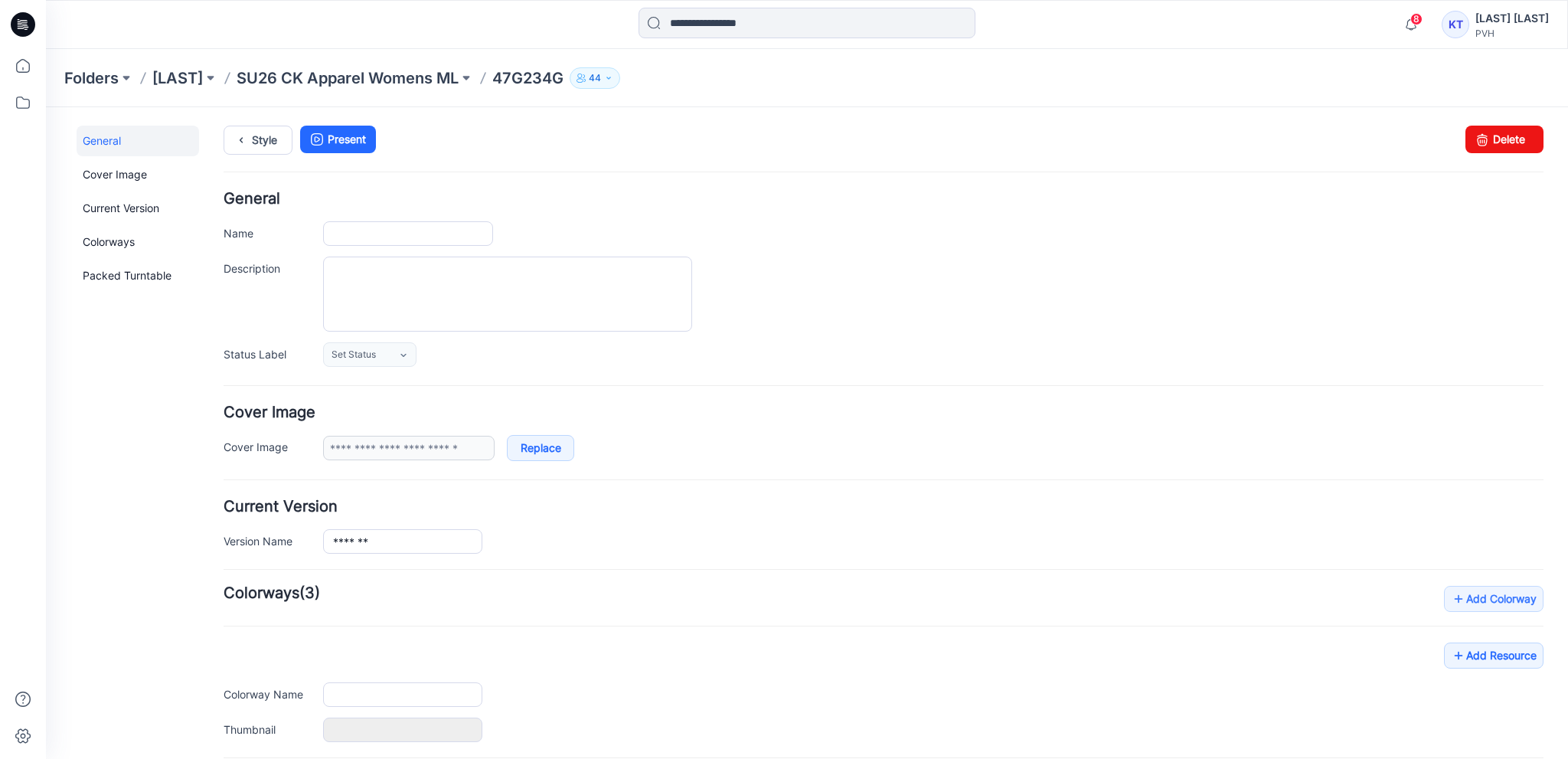 scroll, scrollTop: 0, scrollLeft: 0, axis: both 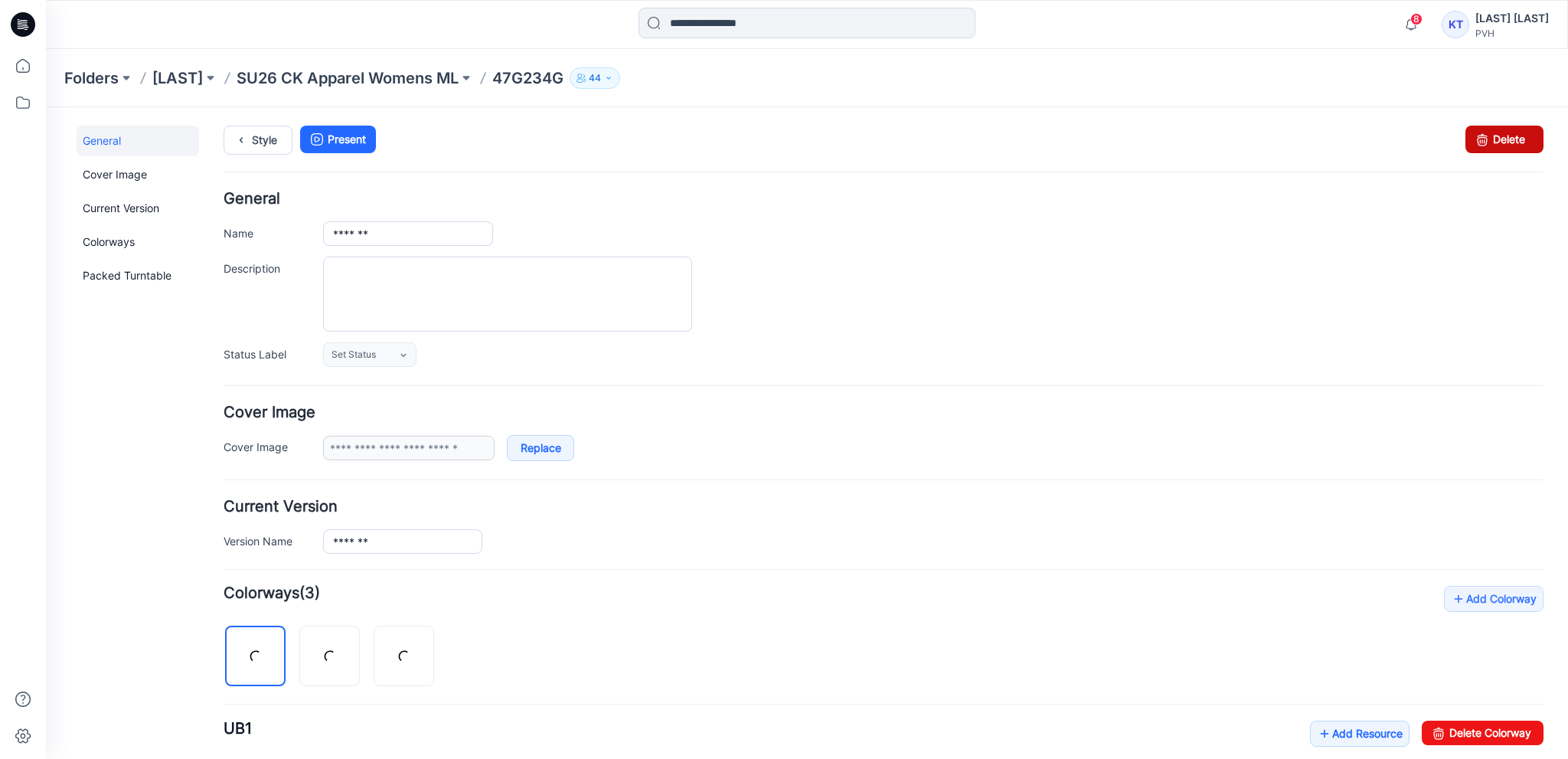 click on "Delete" at bounding box center [1504, 139] 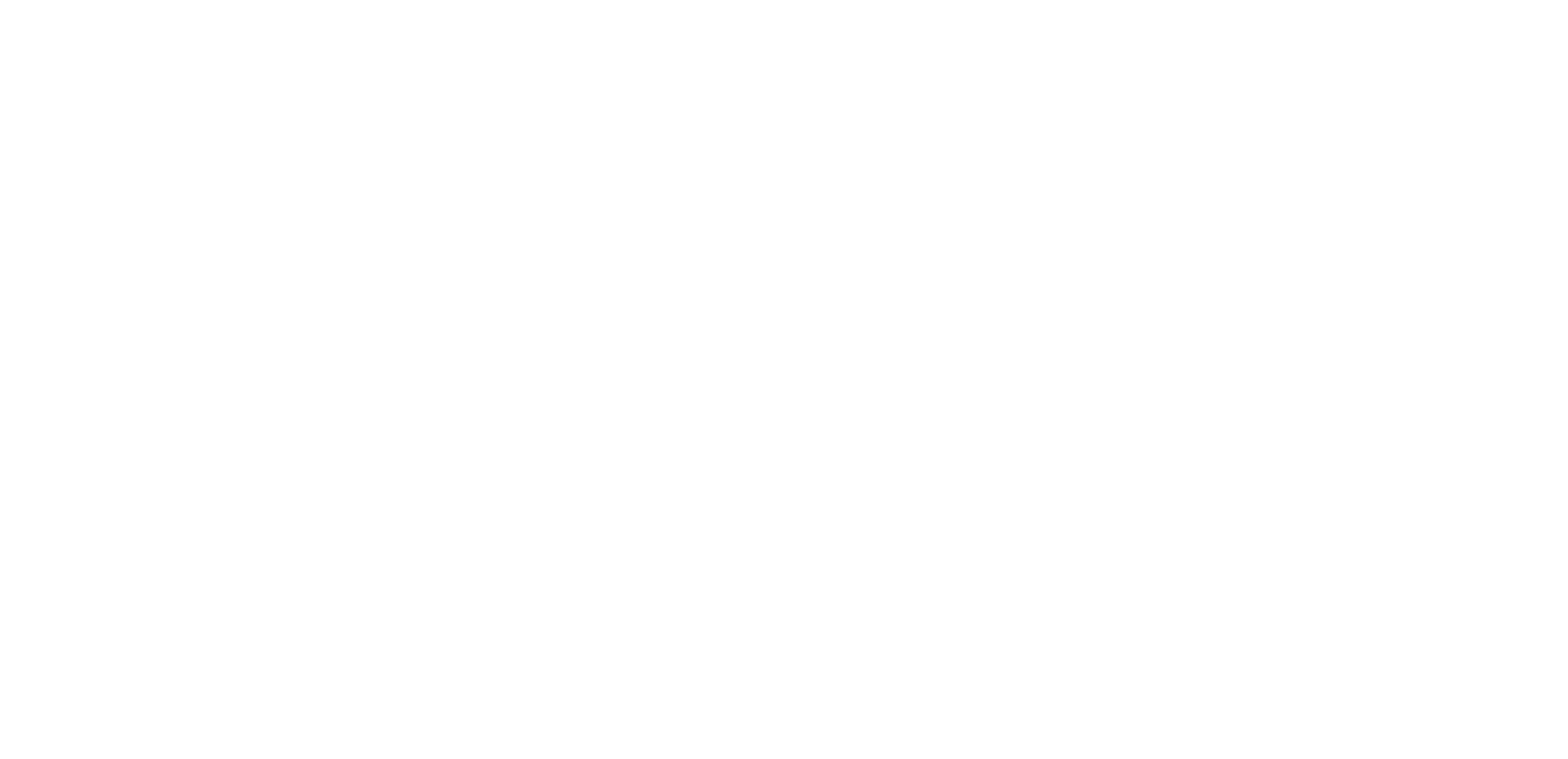 scroll, scrollTop: 0, scrollLeft: 0, axis: both 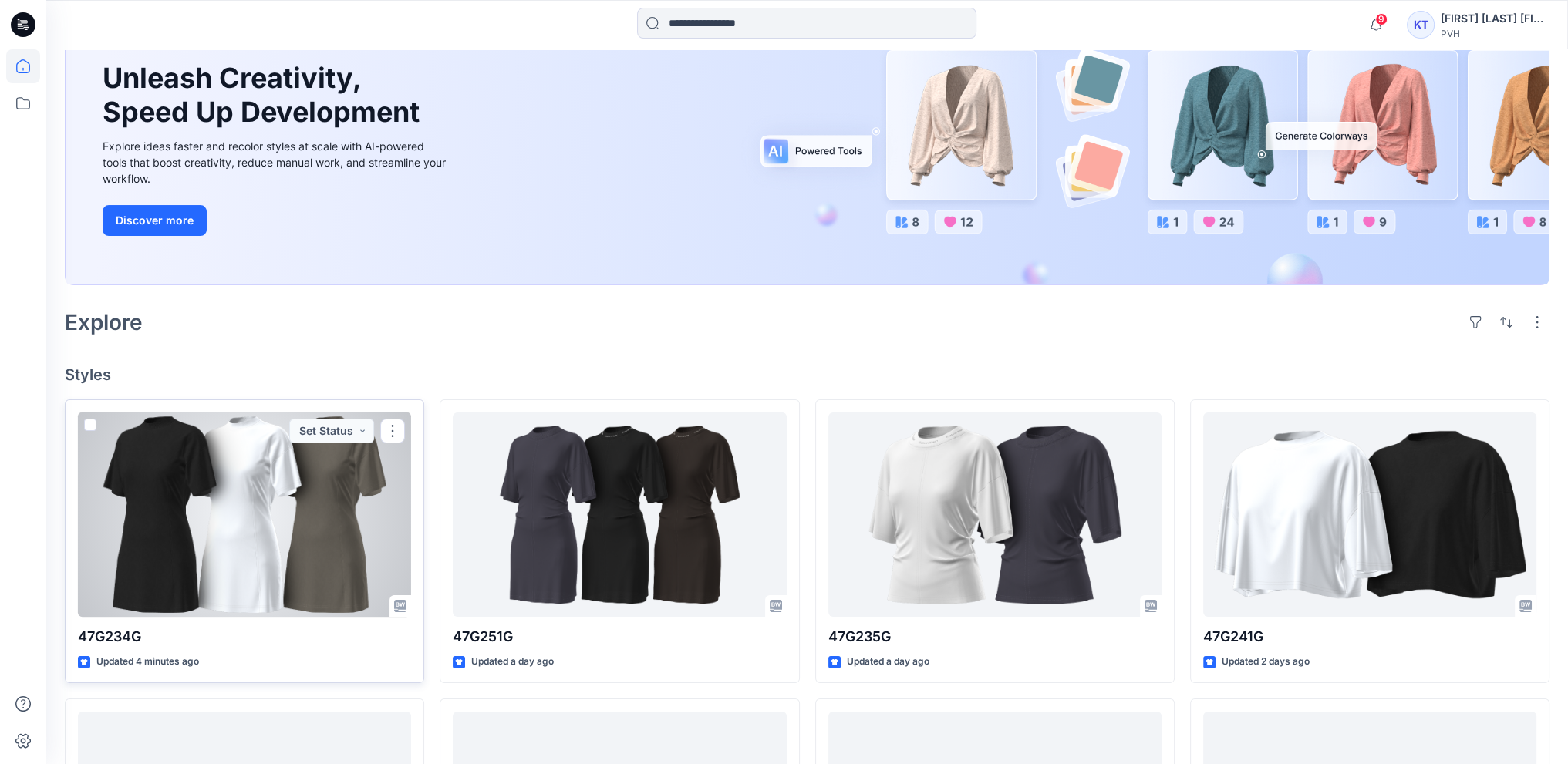 click at bounding box center [244, 515] 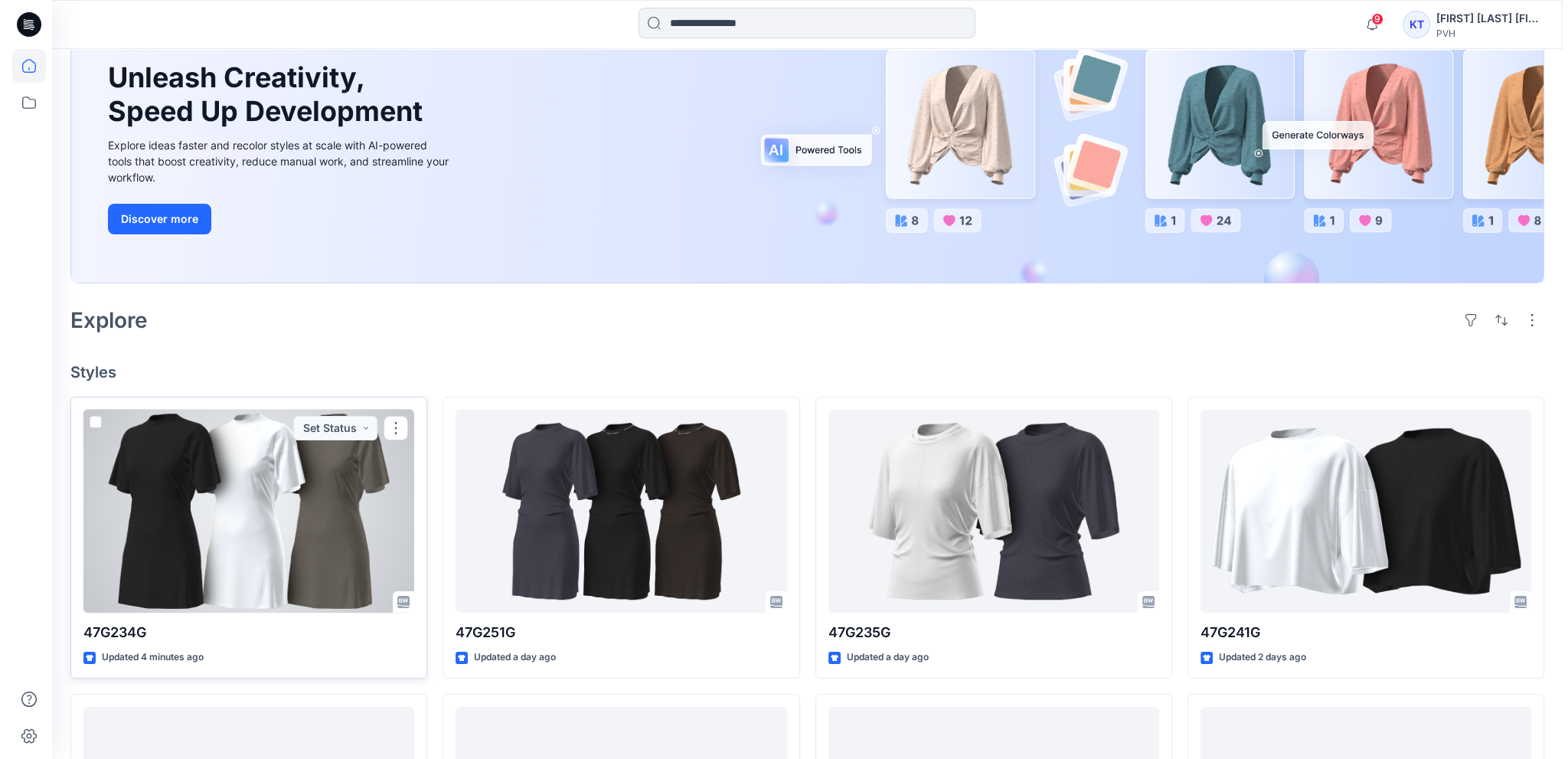 scroll, scrollTop: 0, scrollLeft: 0, axis: both 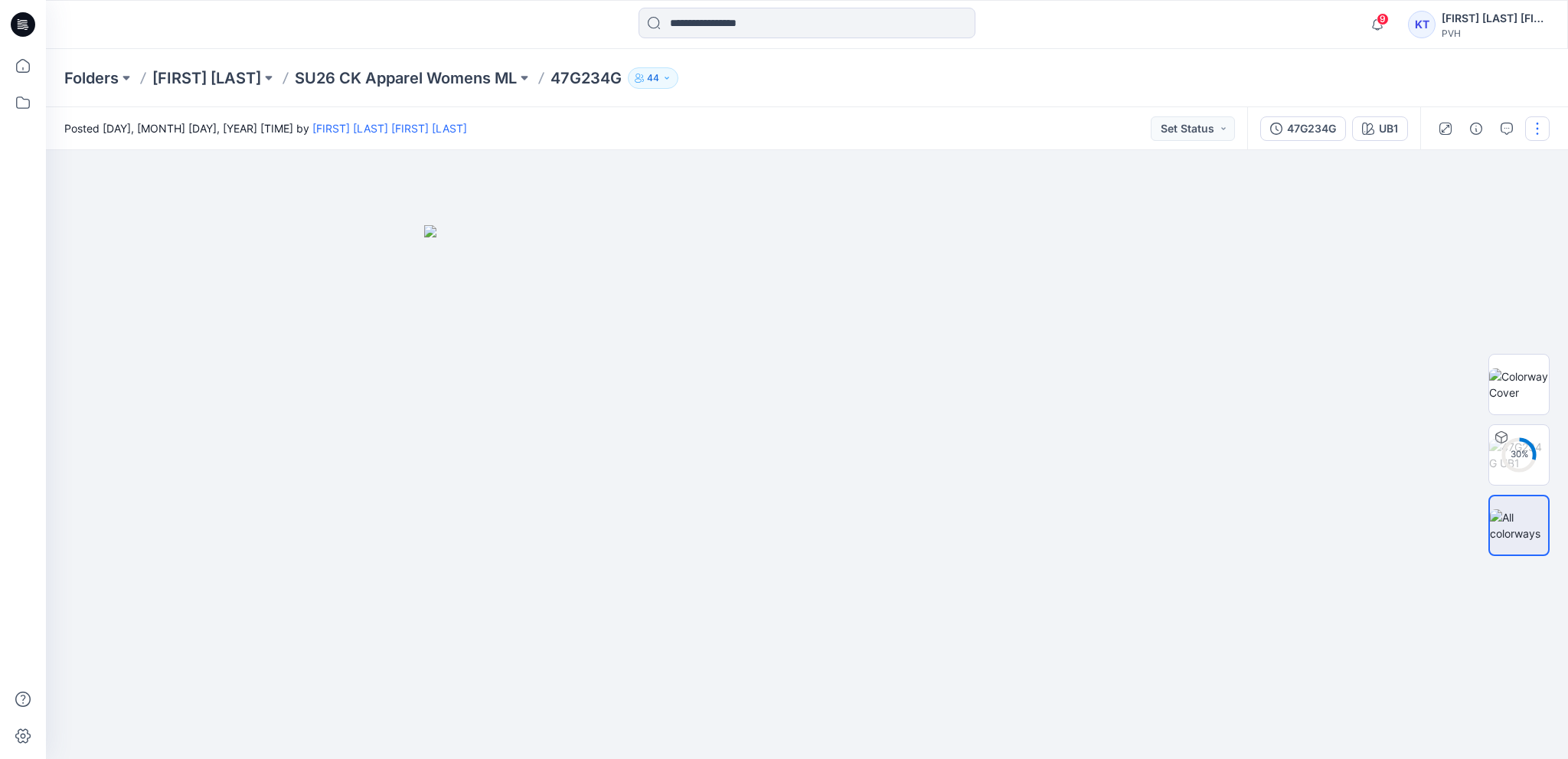 click at bounding box center (1537, 129) 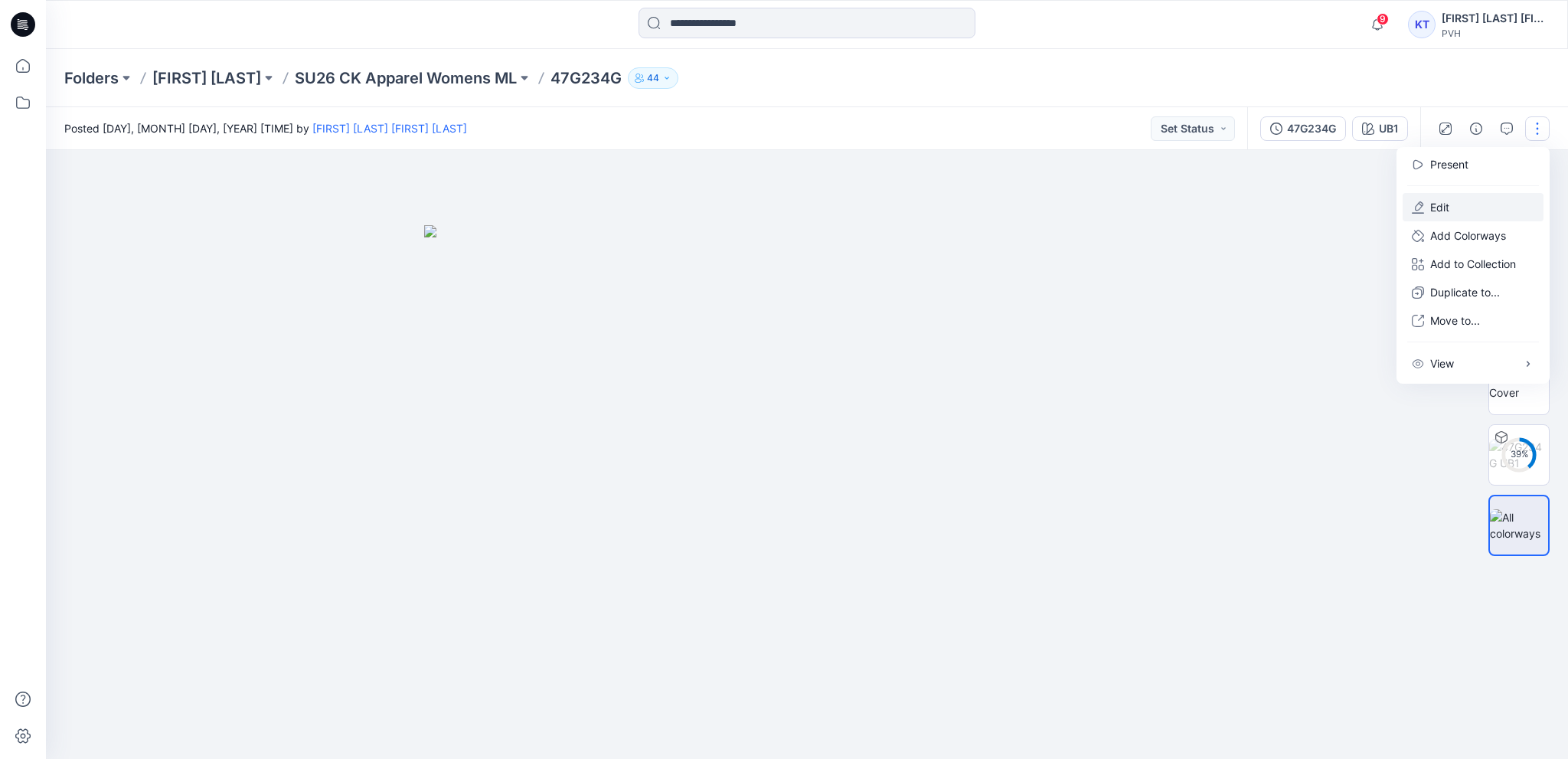 click on "Edit" at bounding box center [1473, 207] 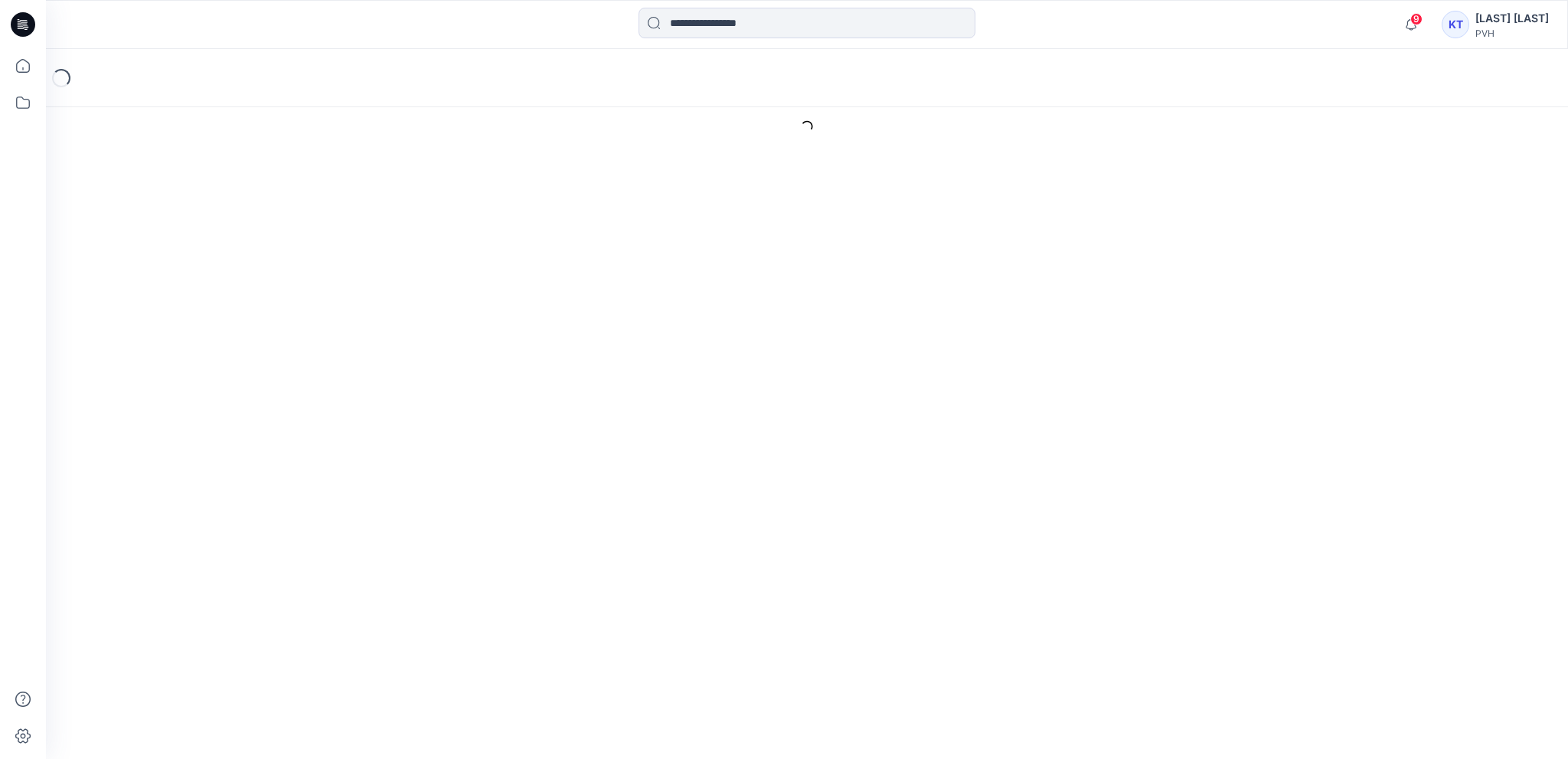 scroll, scrollTop: 0, scrollLeft: 0, axis: both 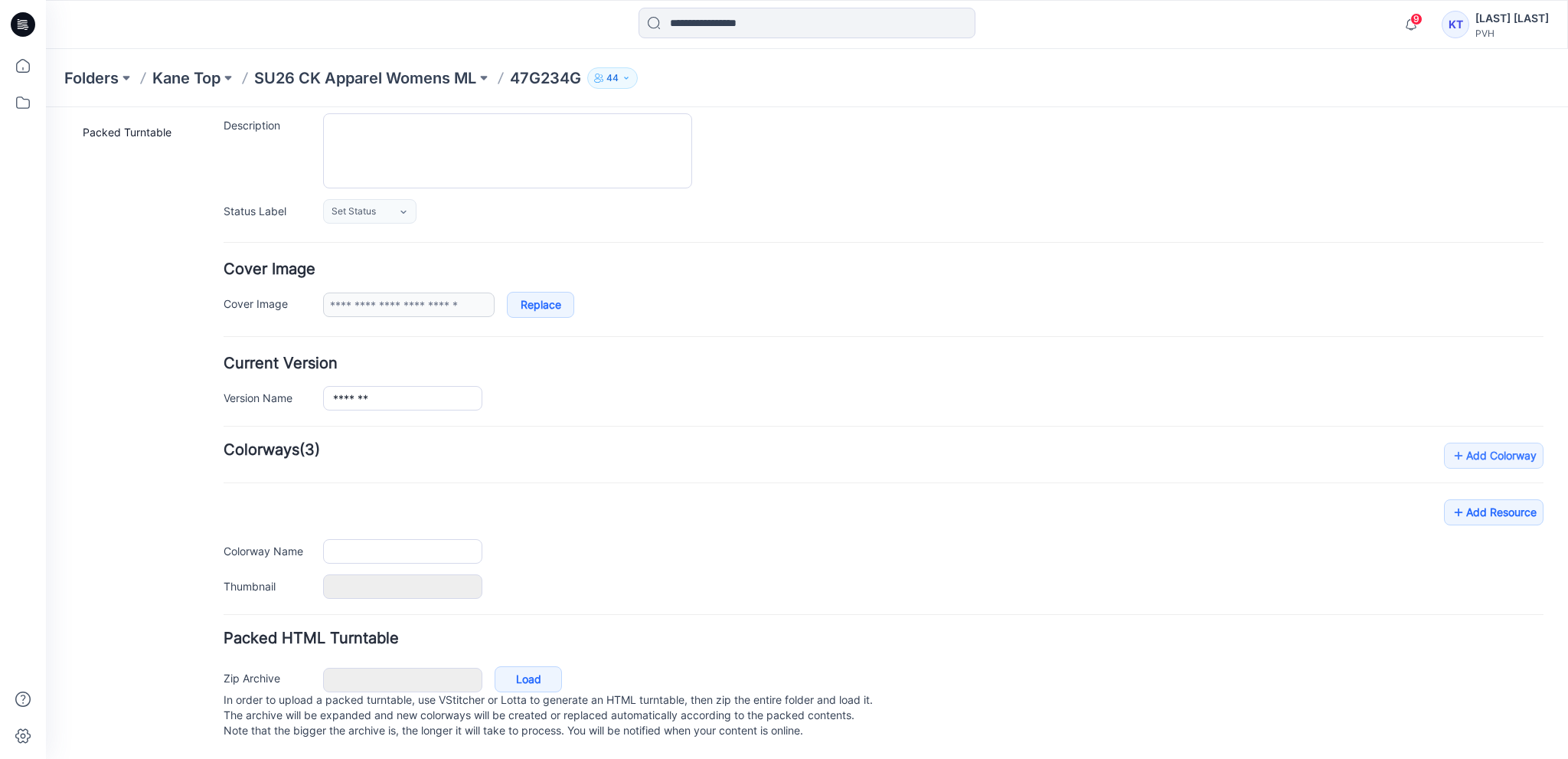 type on "*******" 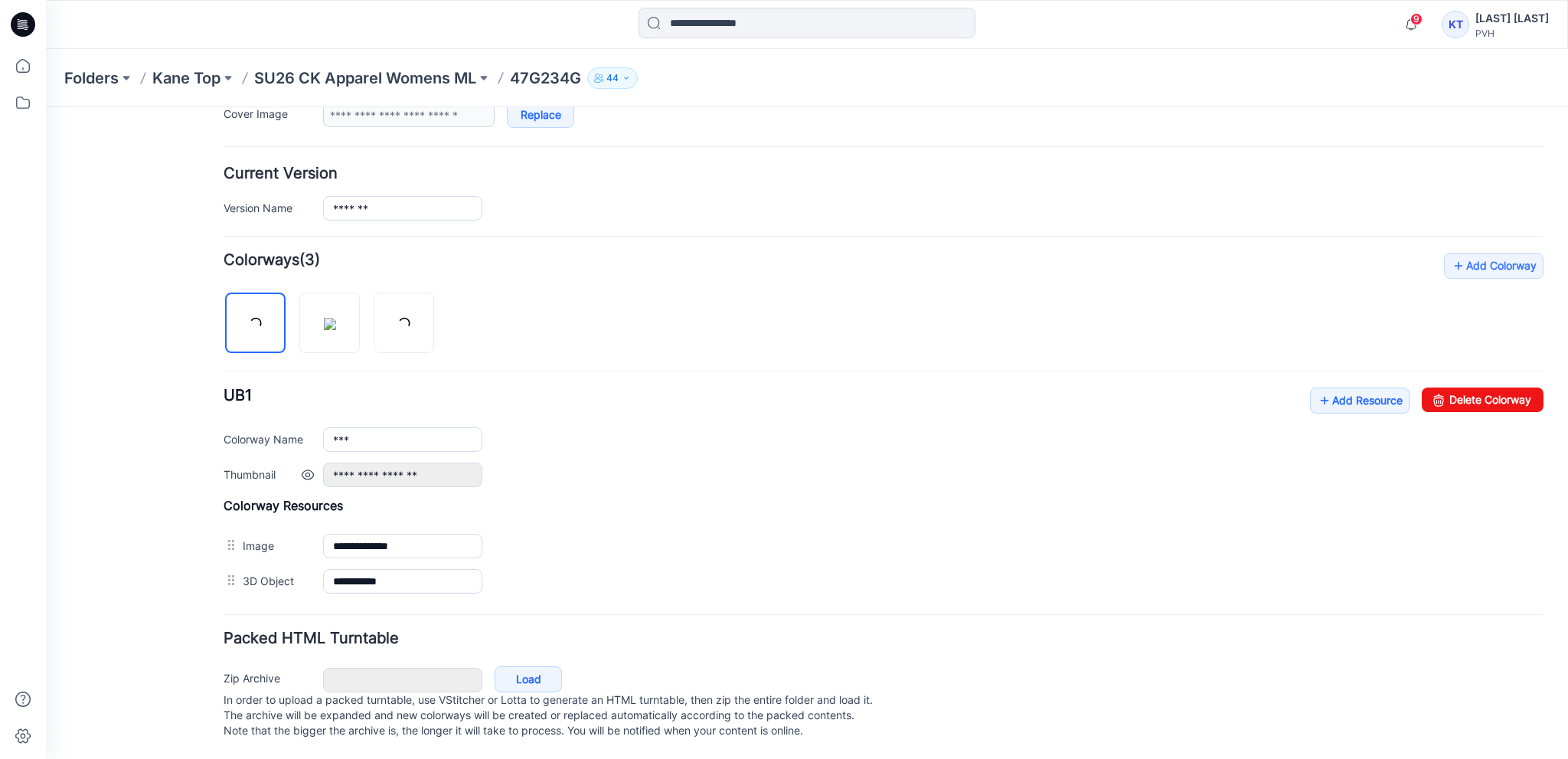 scroll, scrollTop: 345, scrollLeft: 0, axis: vertical 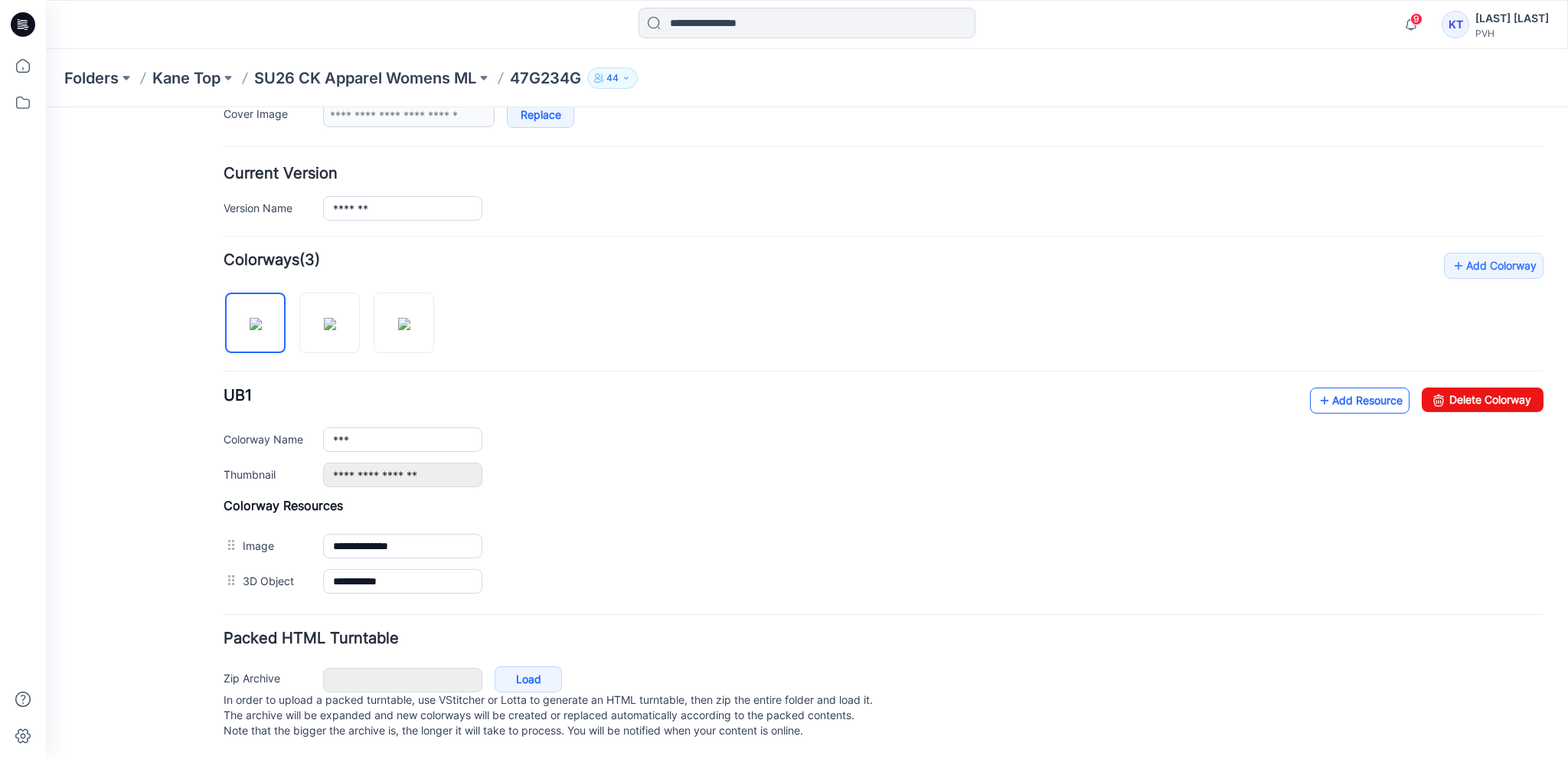 click on "Add Resource" at bounding box center (1360, 401) 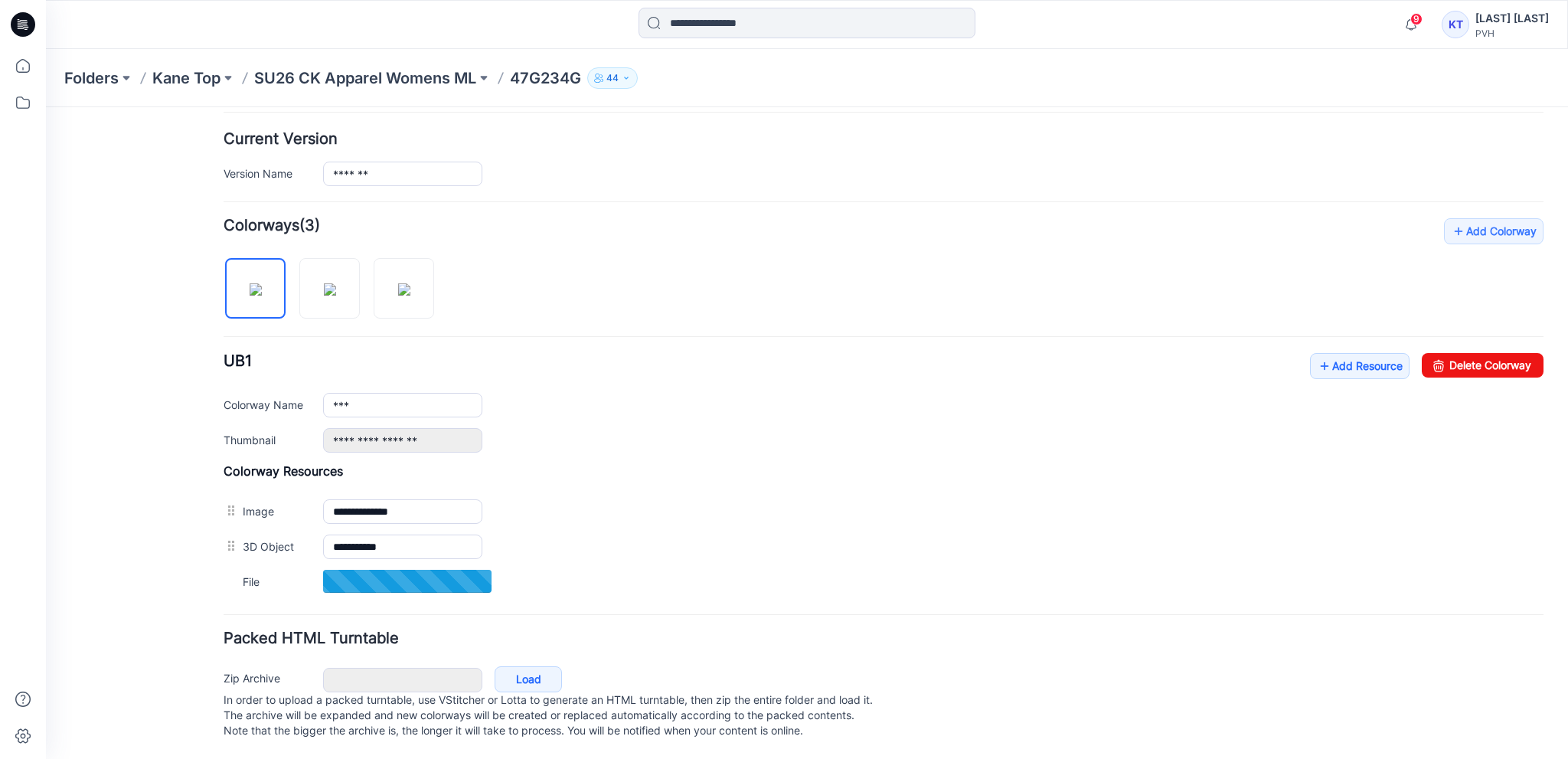 scroll, scrollTop: 379, scrollLeft: 0, axis: vertical 